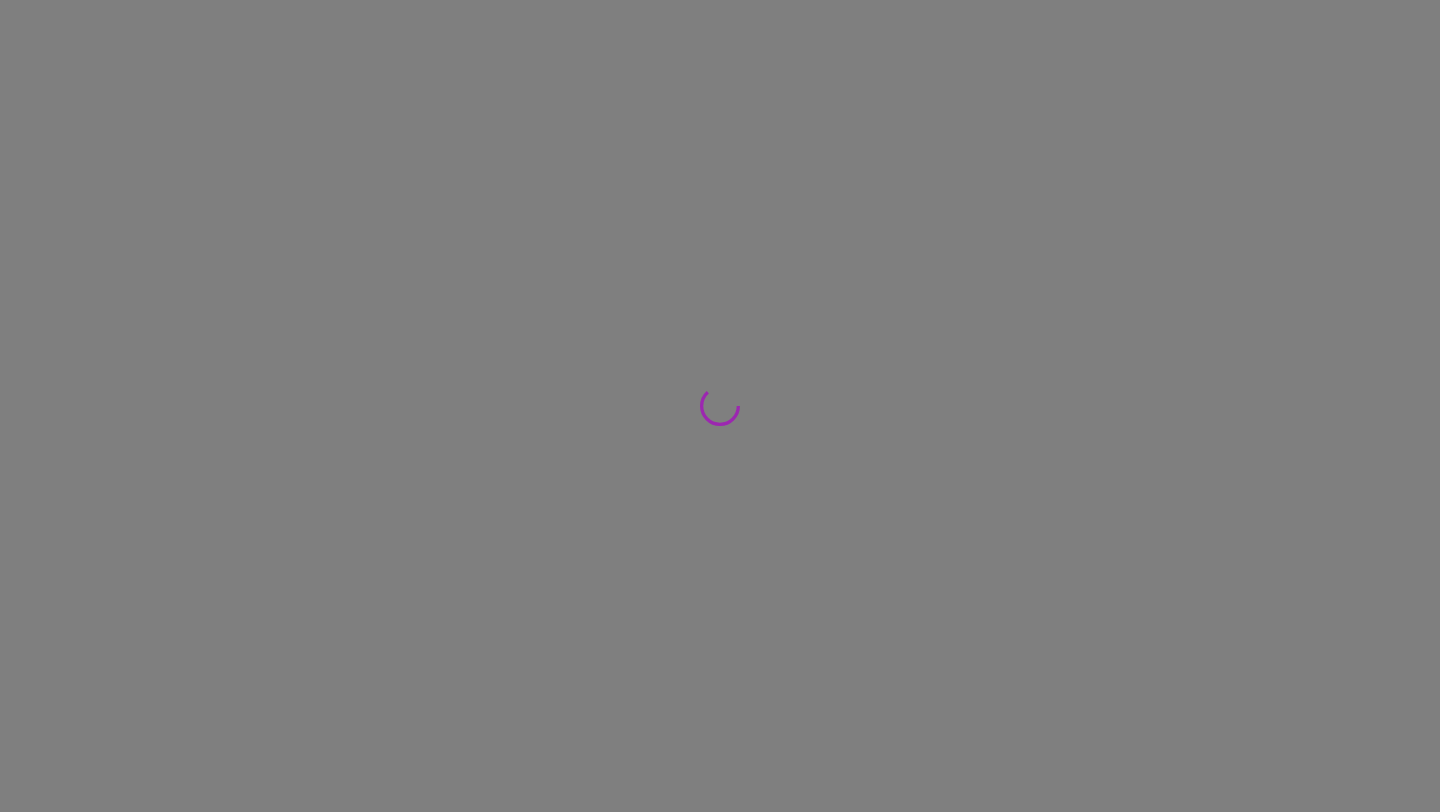 scroll, scrollTop: 0, scrollLeft: 0, axis: both 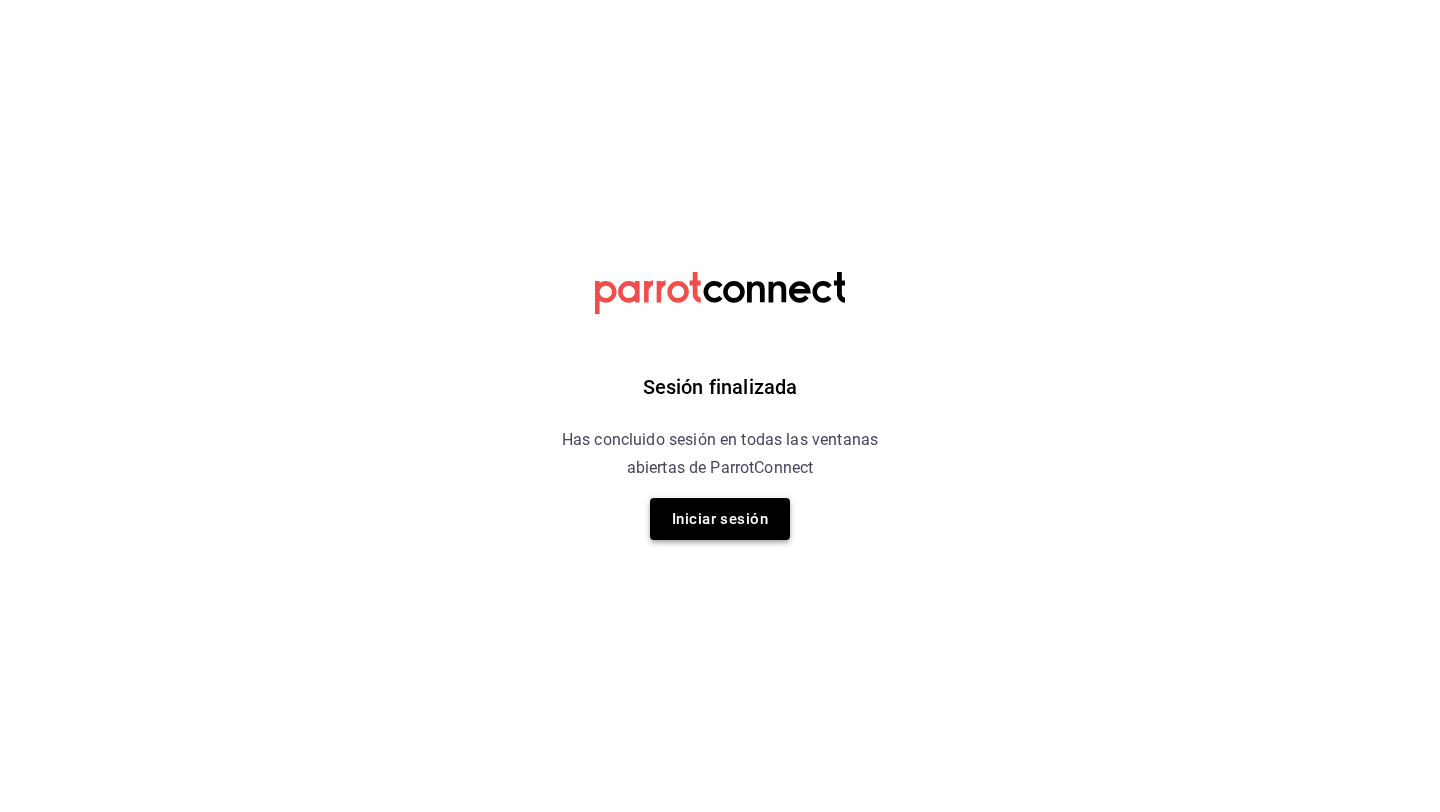 click on "Iniciar sesión" at bounding box center (720, 519) 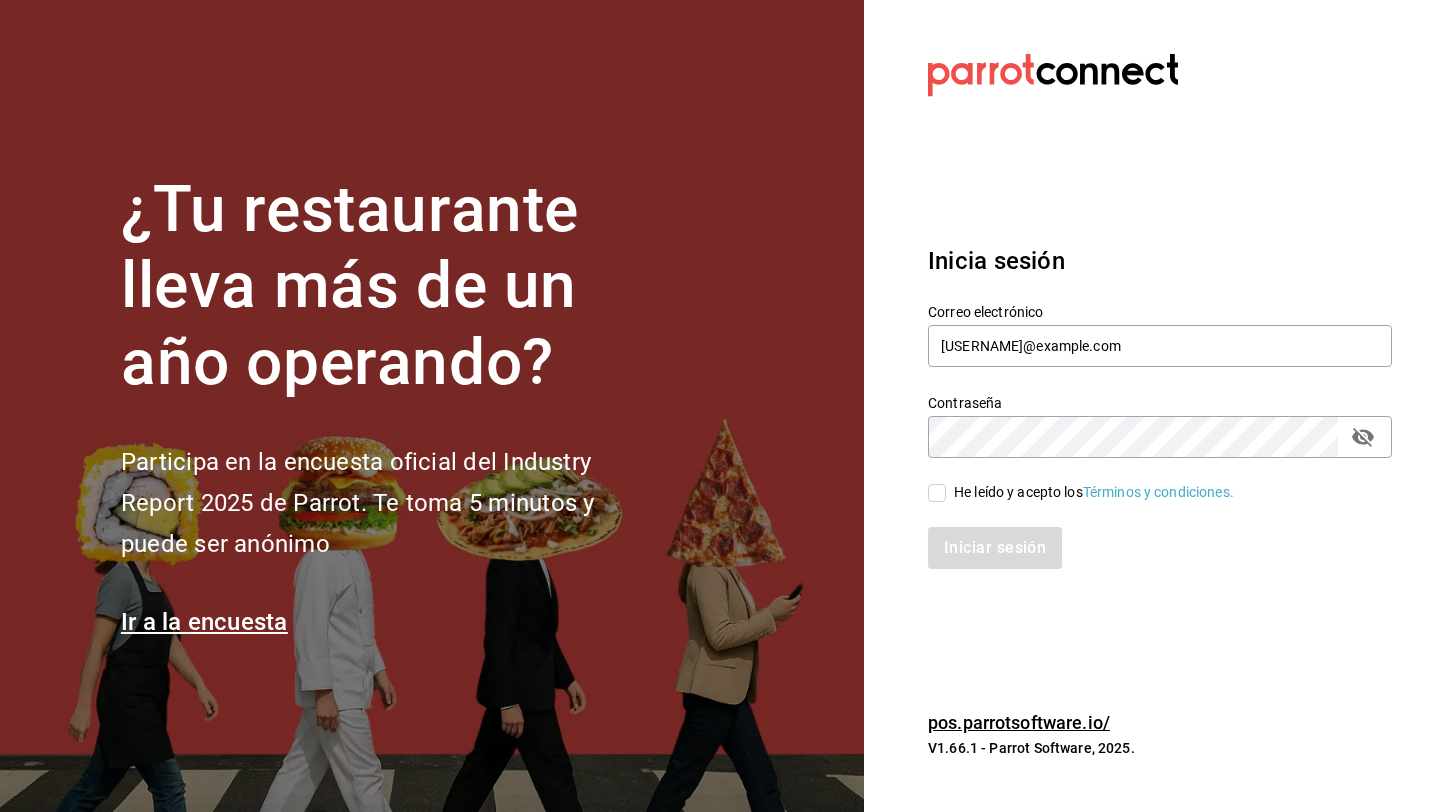 click on "He leído y acepto los  Términos y condiciones." at bounding box center (937, 493) 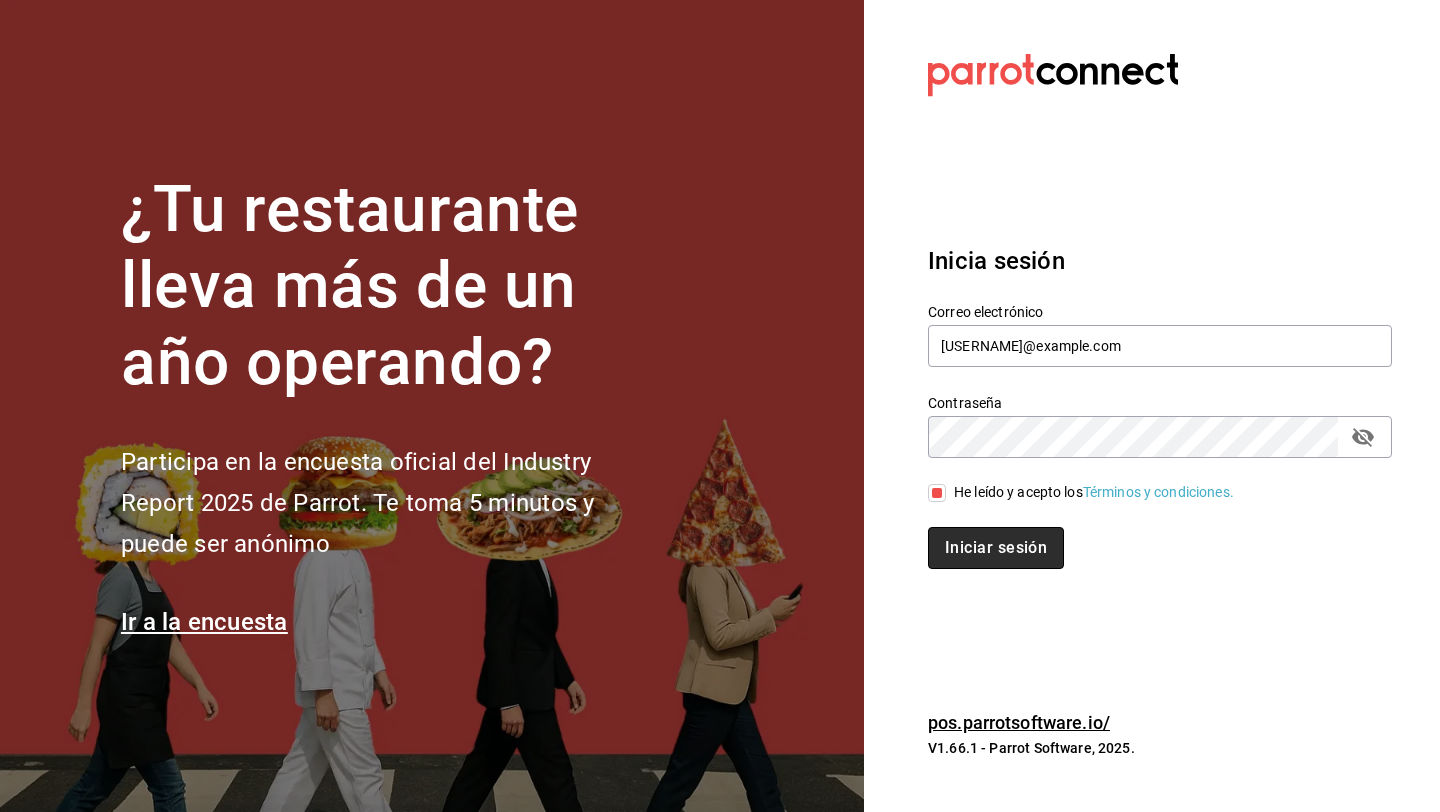 click on "Iniciar sesión" at bounding box center [996, 548] 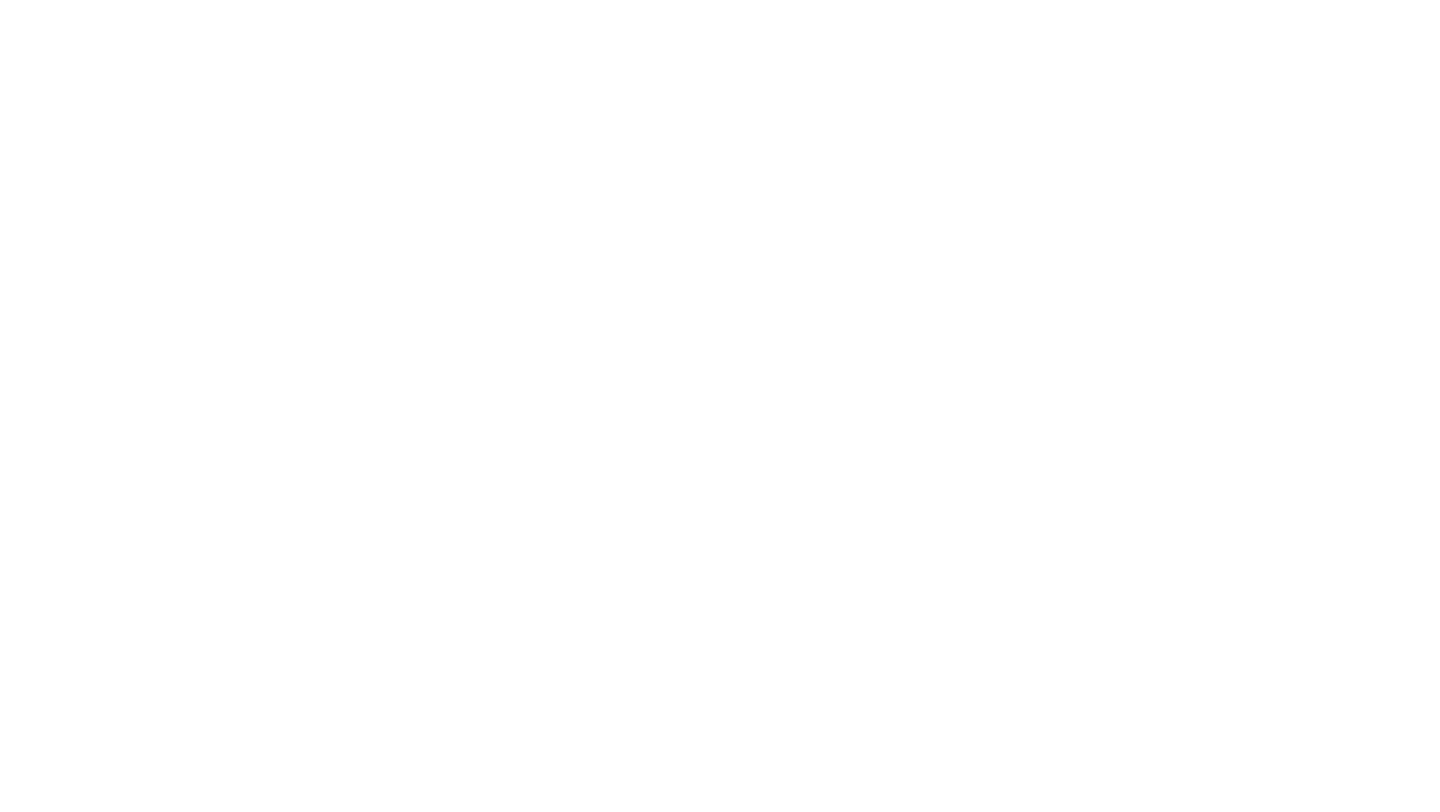 scroll, scrollTop: 0, scrollLeft: 0, axis: both 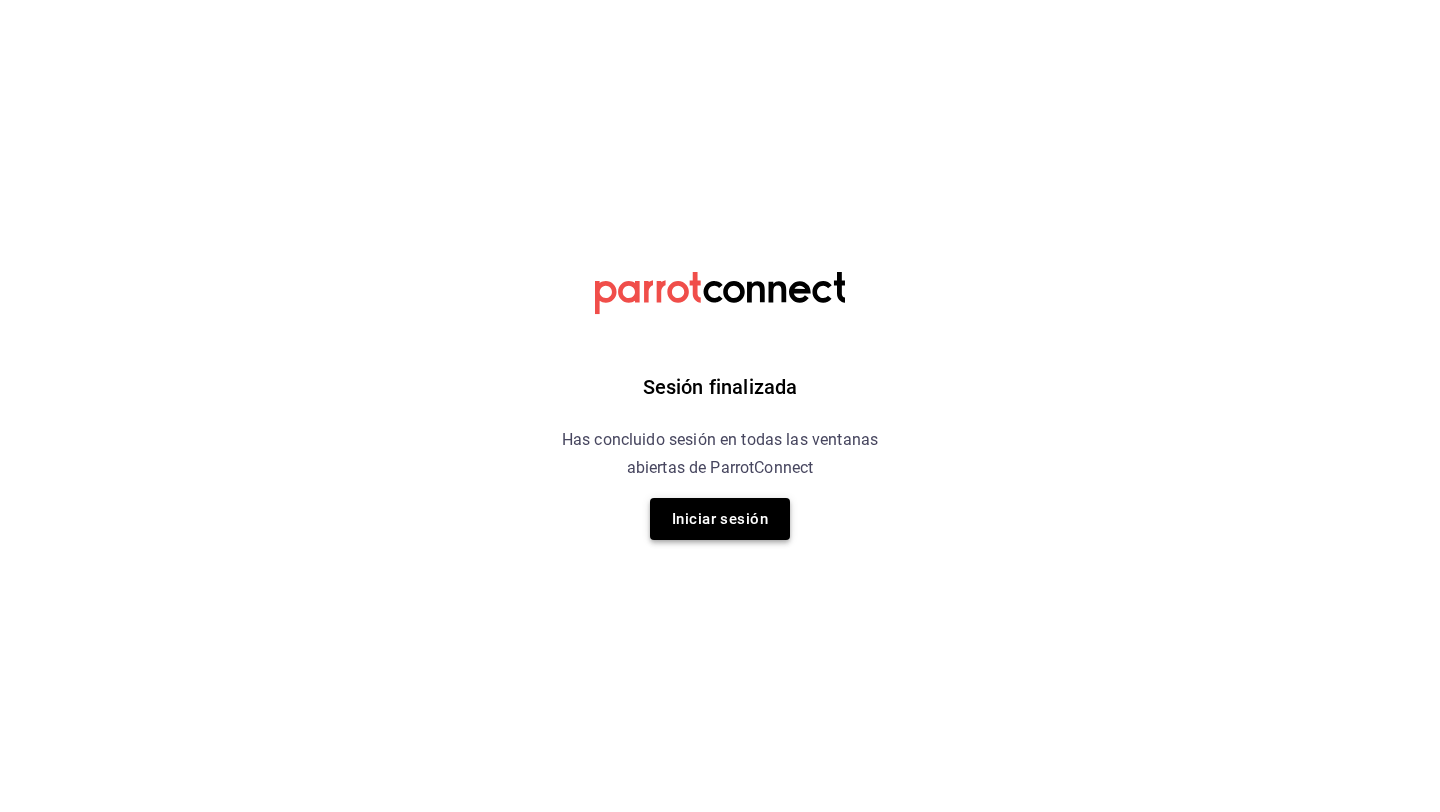 click on "Iniciar sesión" at bounding box center [720, 519] 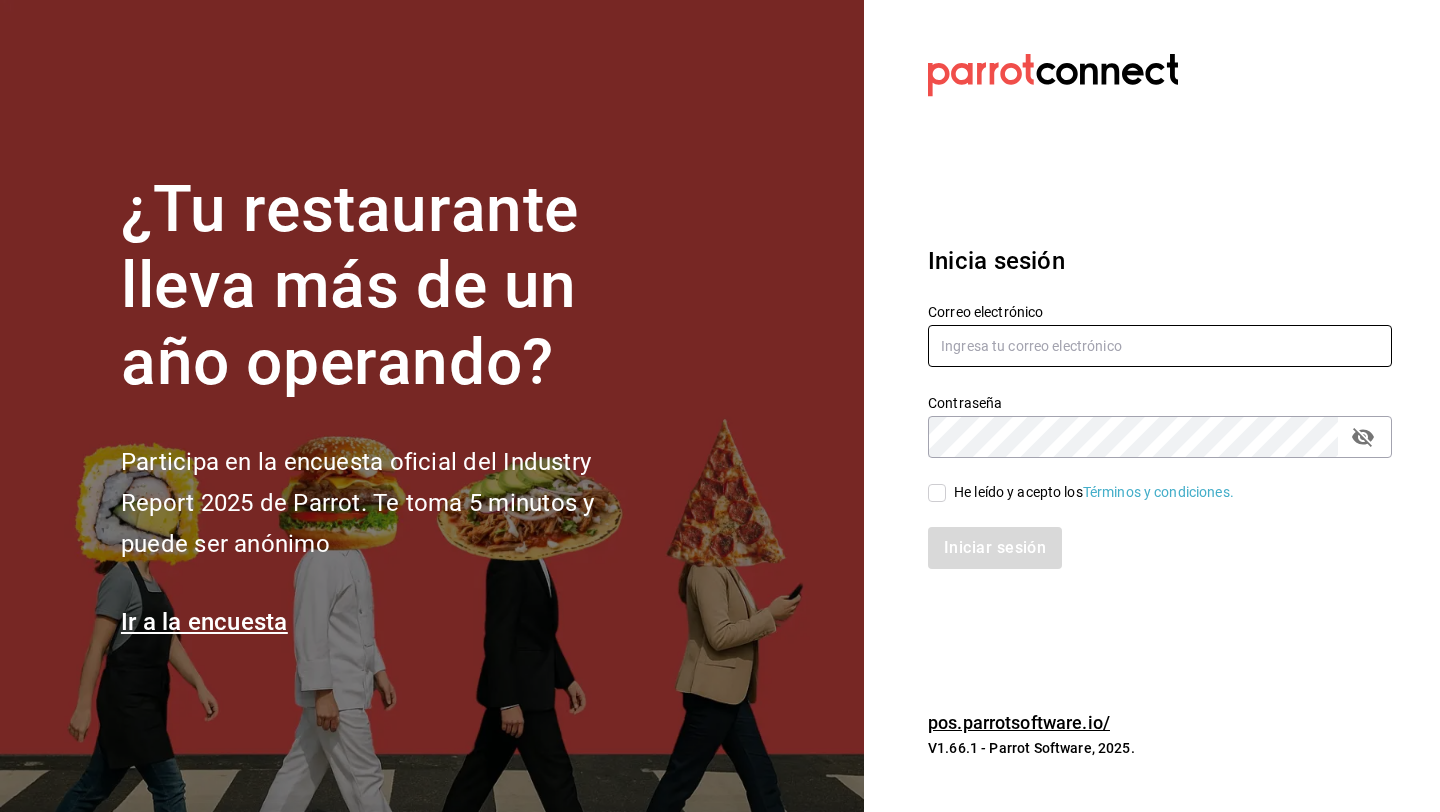 type on "[EMAIL]" 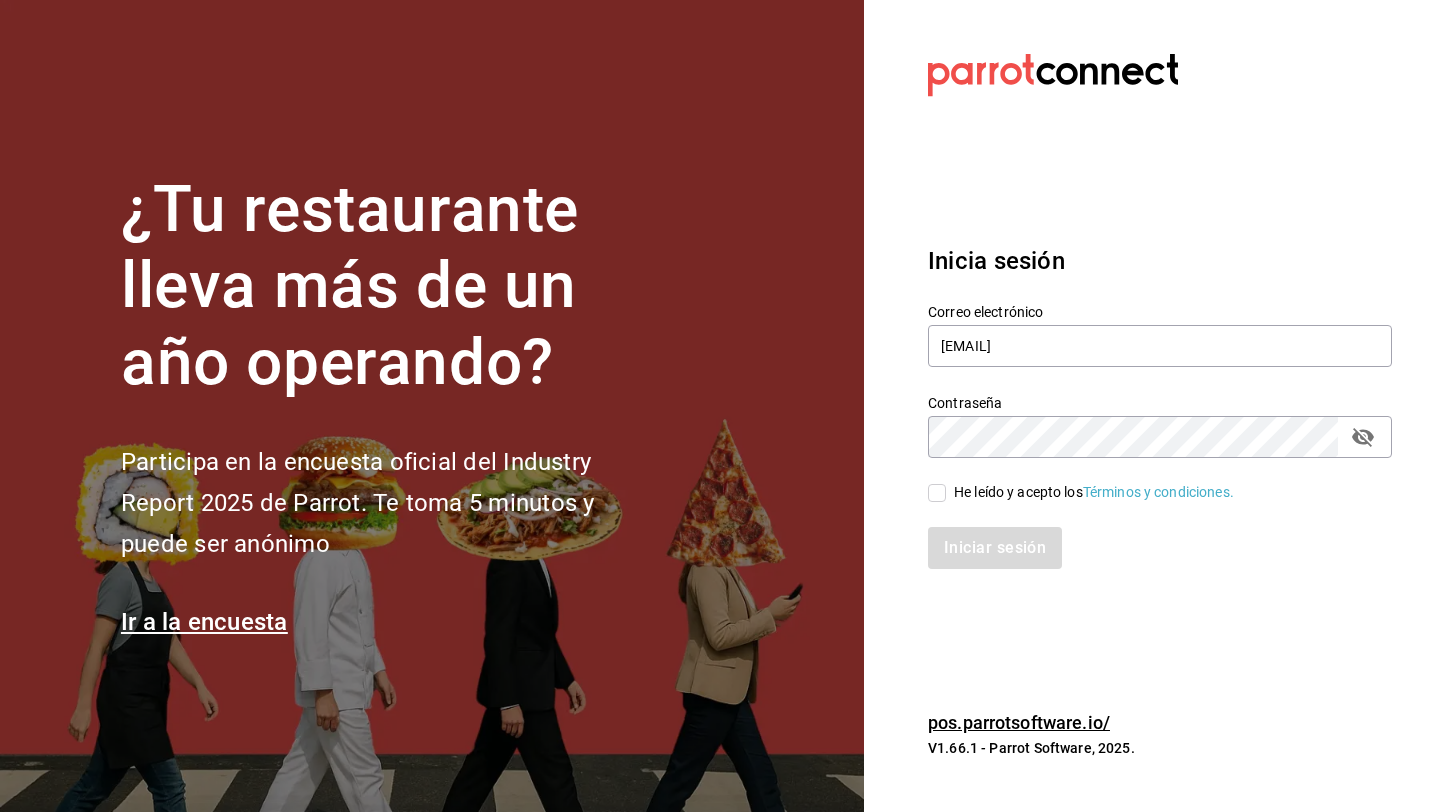 click on "He leído y acepto los  Términos y condiciones." at bounding box center [1081, 492] 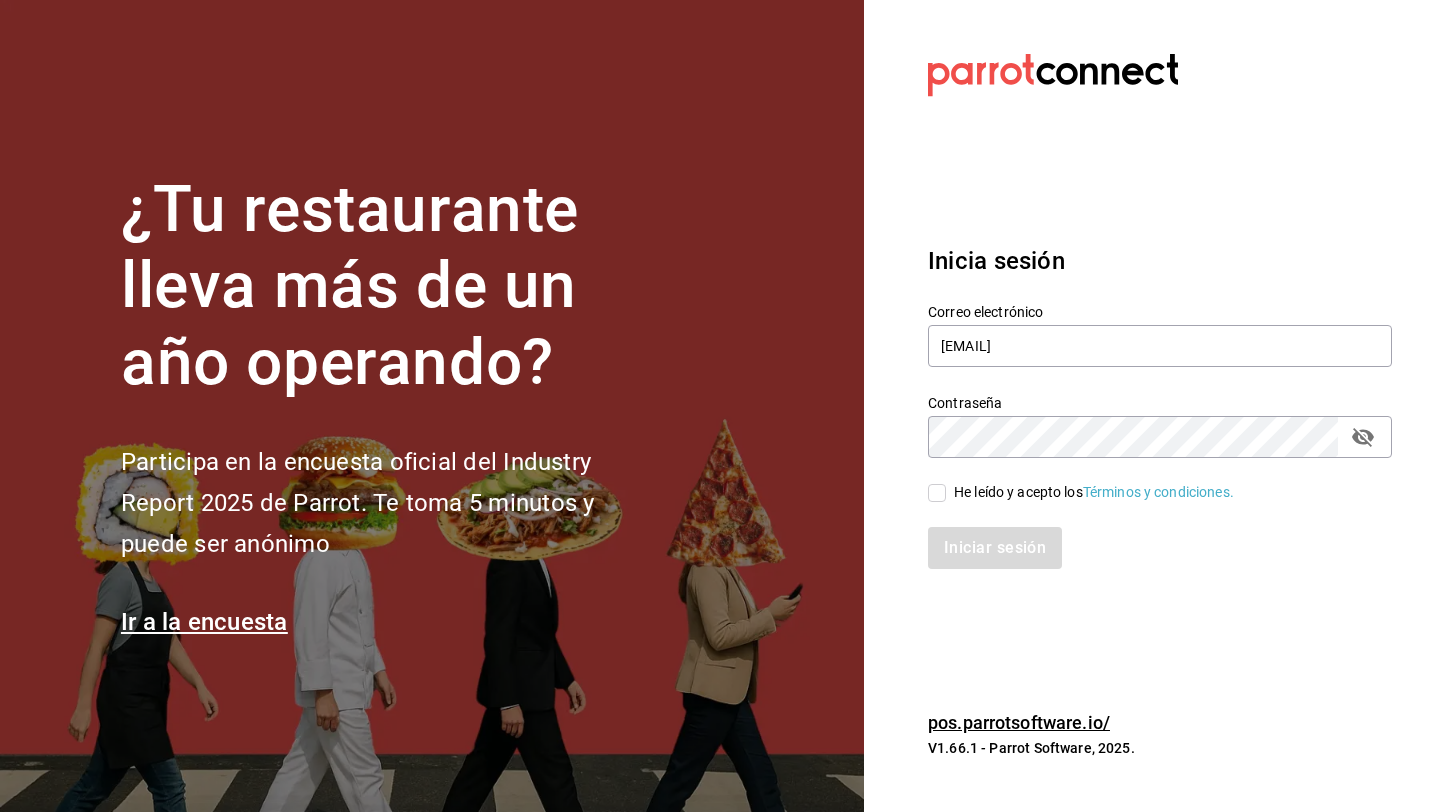 checkbox on "true" 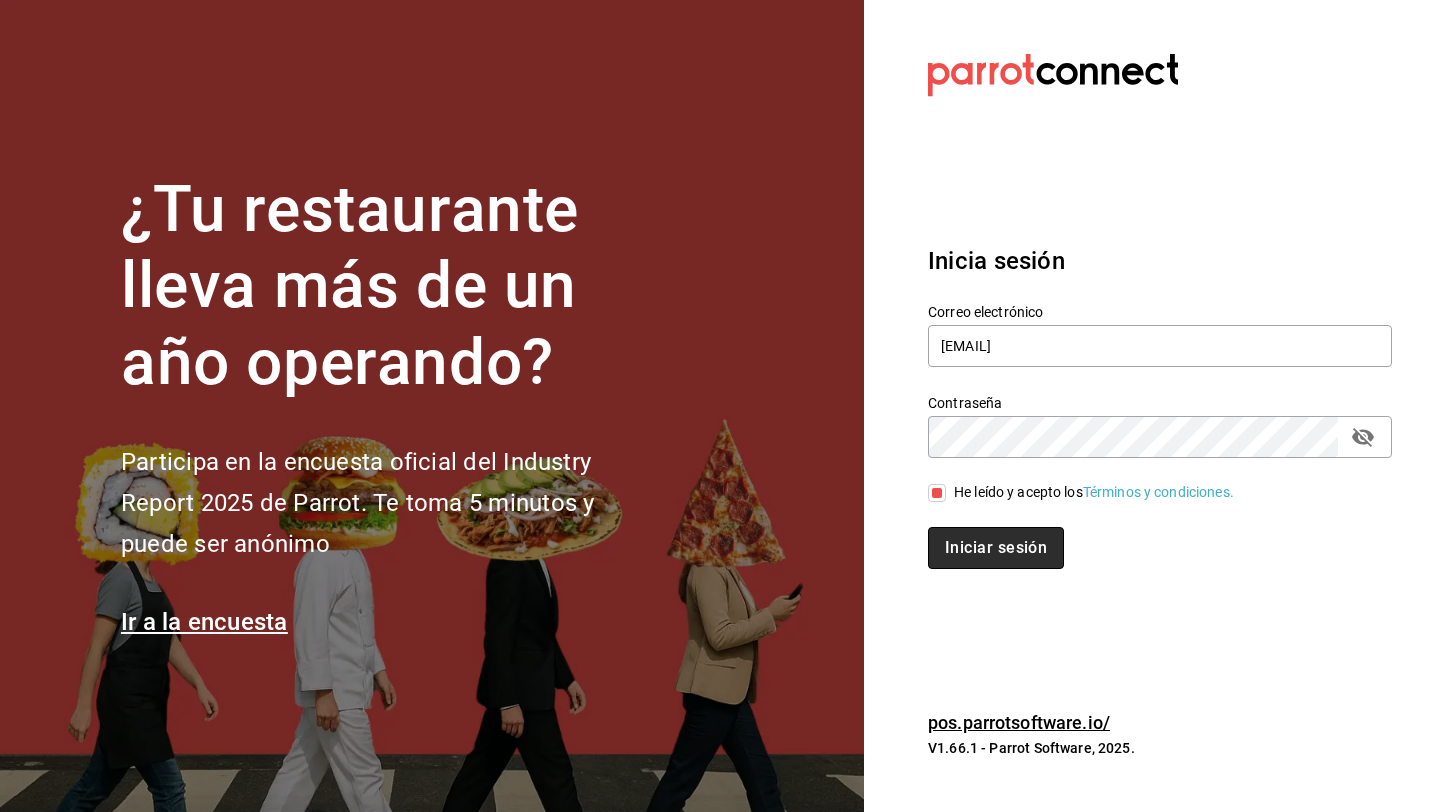 click on "Iniciar sesión" at bounding box center [996, 548] 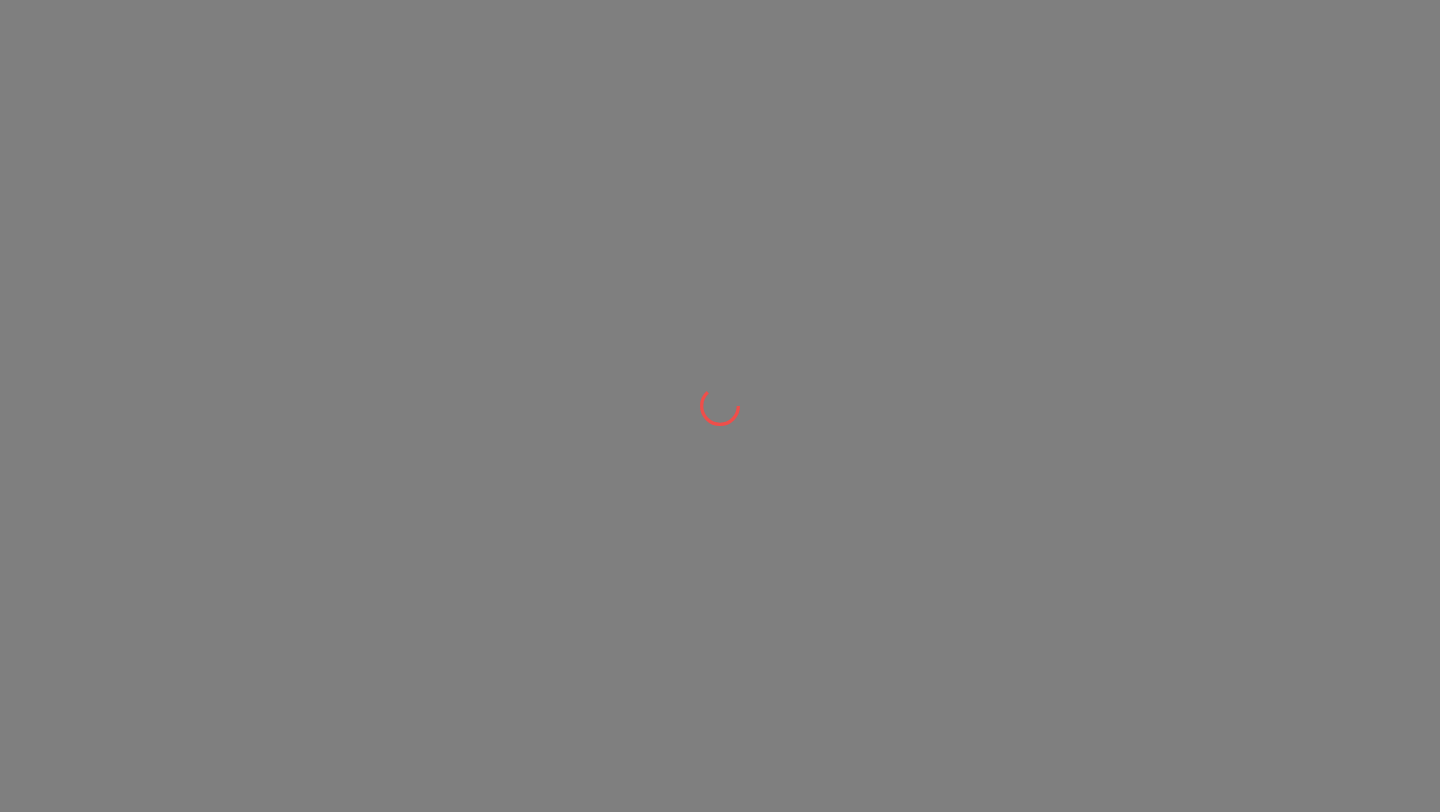 scroll, scrollTop: 0, scrollLeft: 0, axis: both 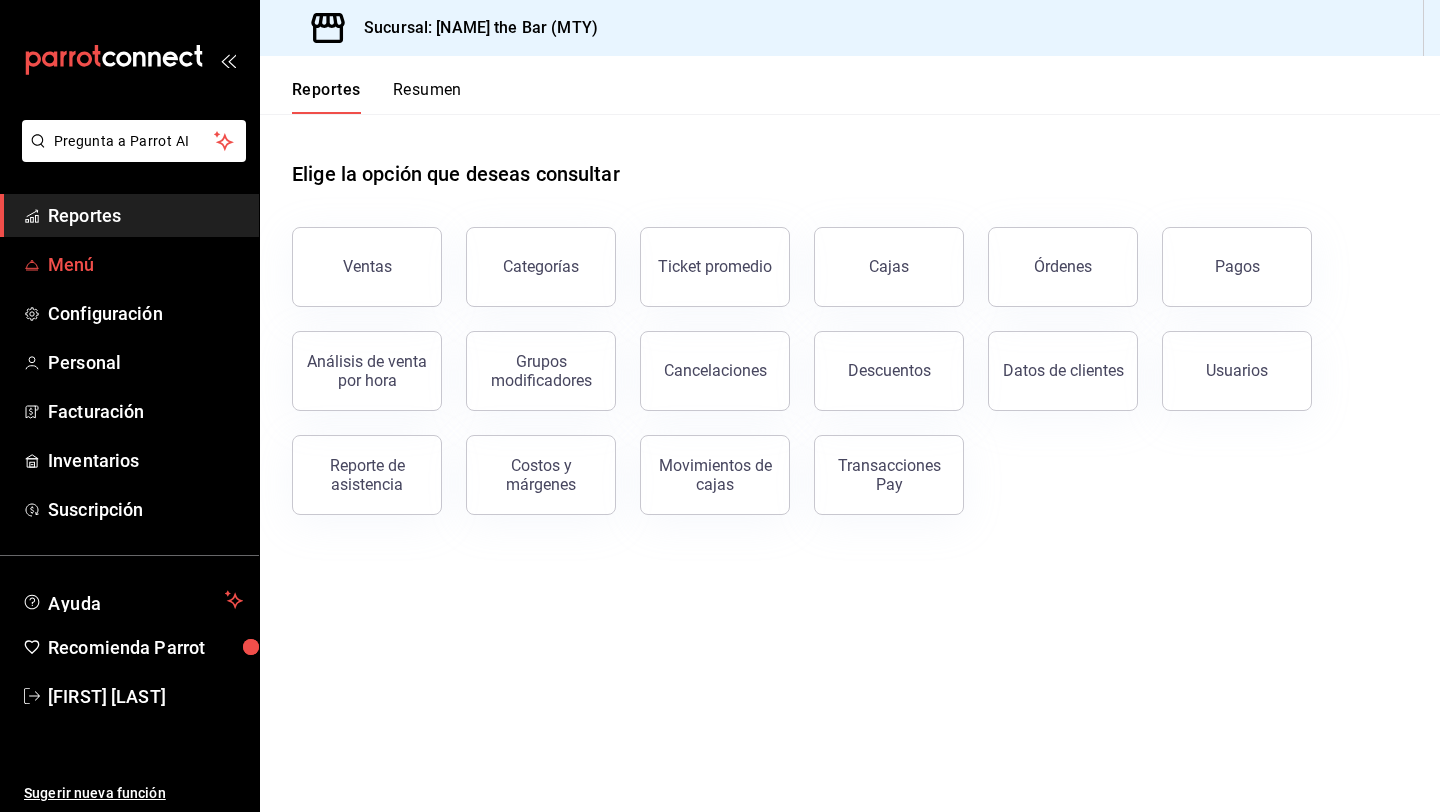 click on "Menú" at bounding box center [145, 264] 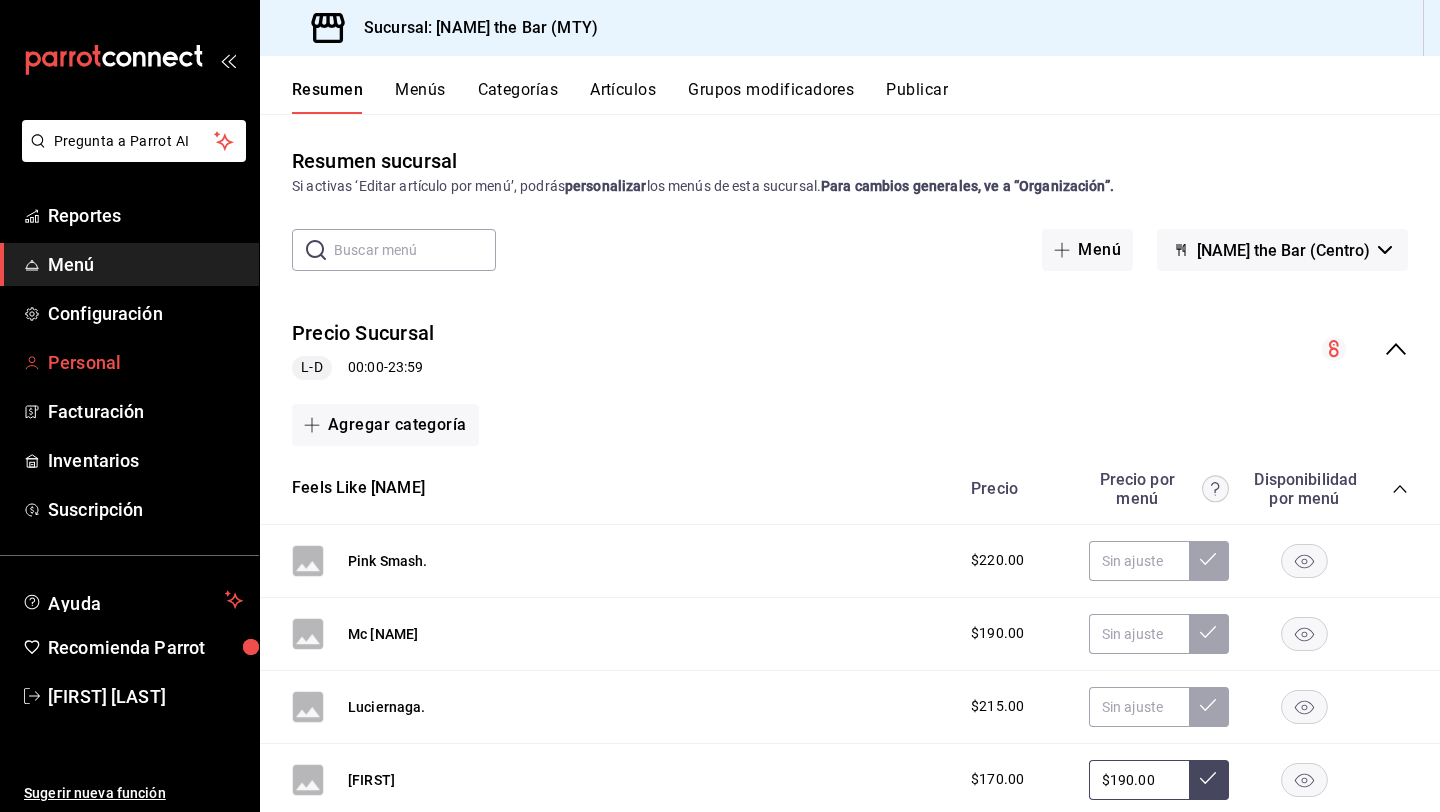 click on "Personal" at bounding box center (145, 362) 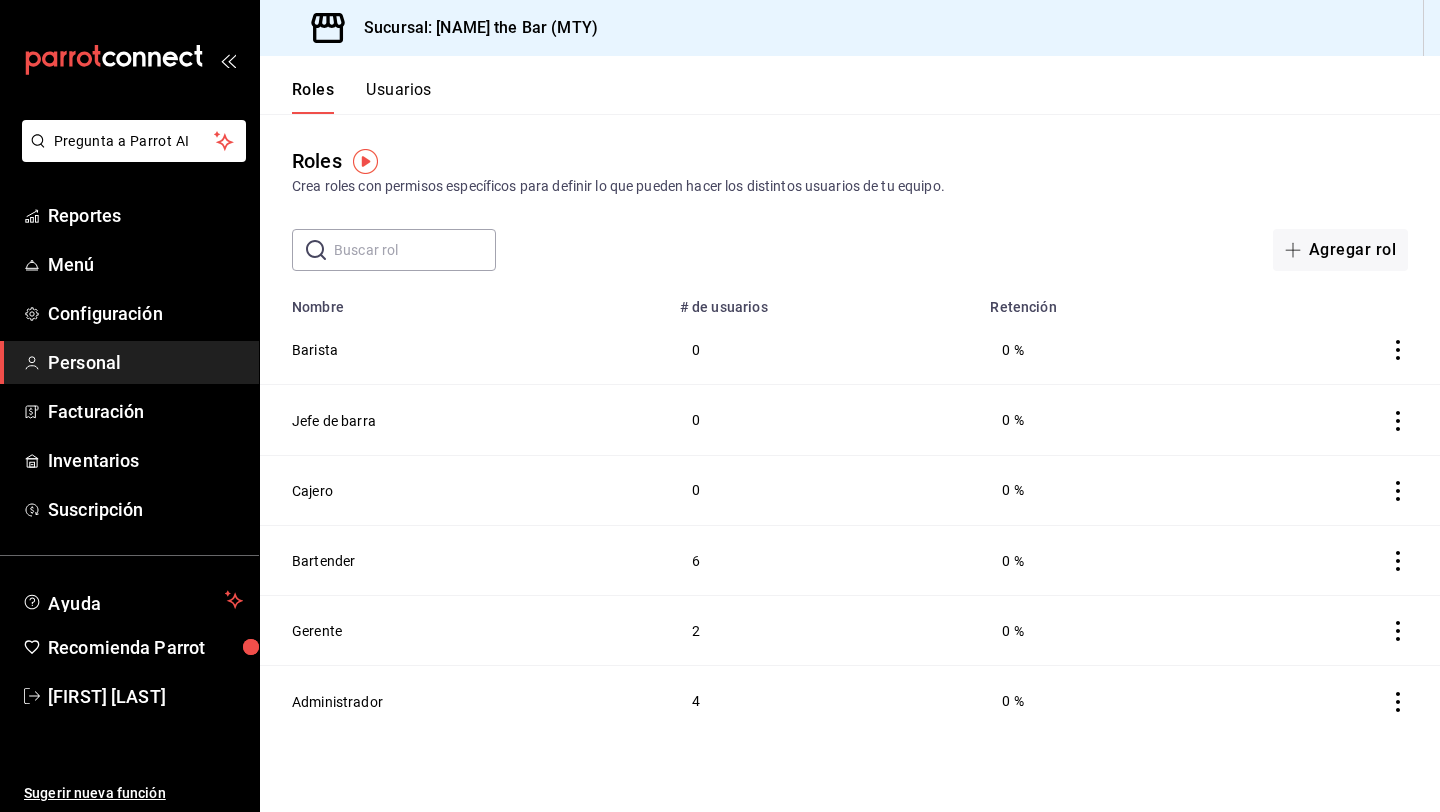click on "Usuarios" at bounding box center [399, 97] 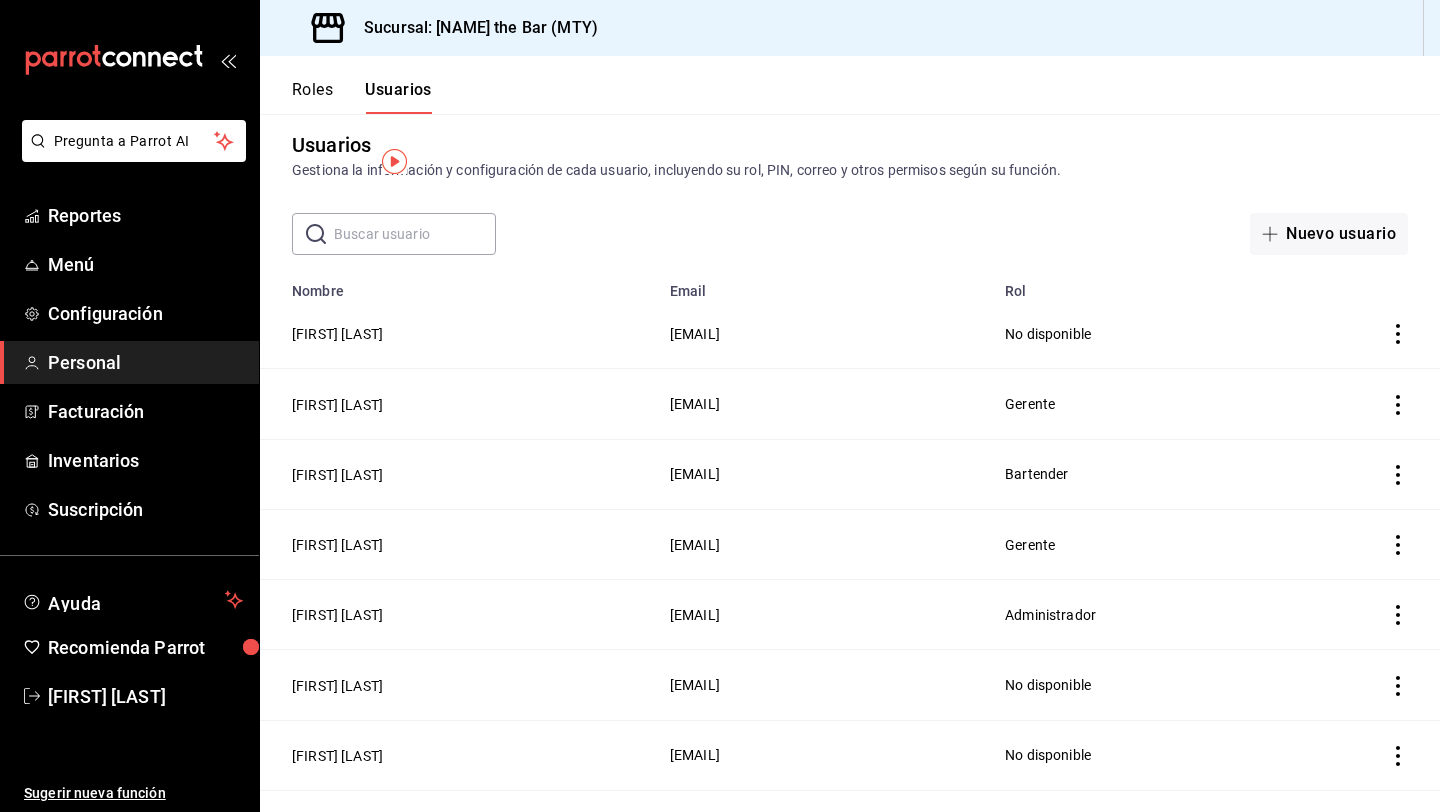 scroll, scrollTop: 0, scrollLeft: 0, axis: both 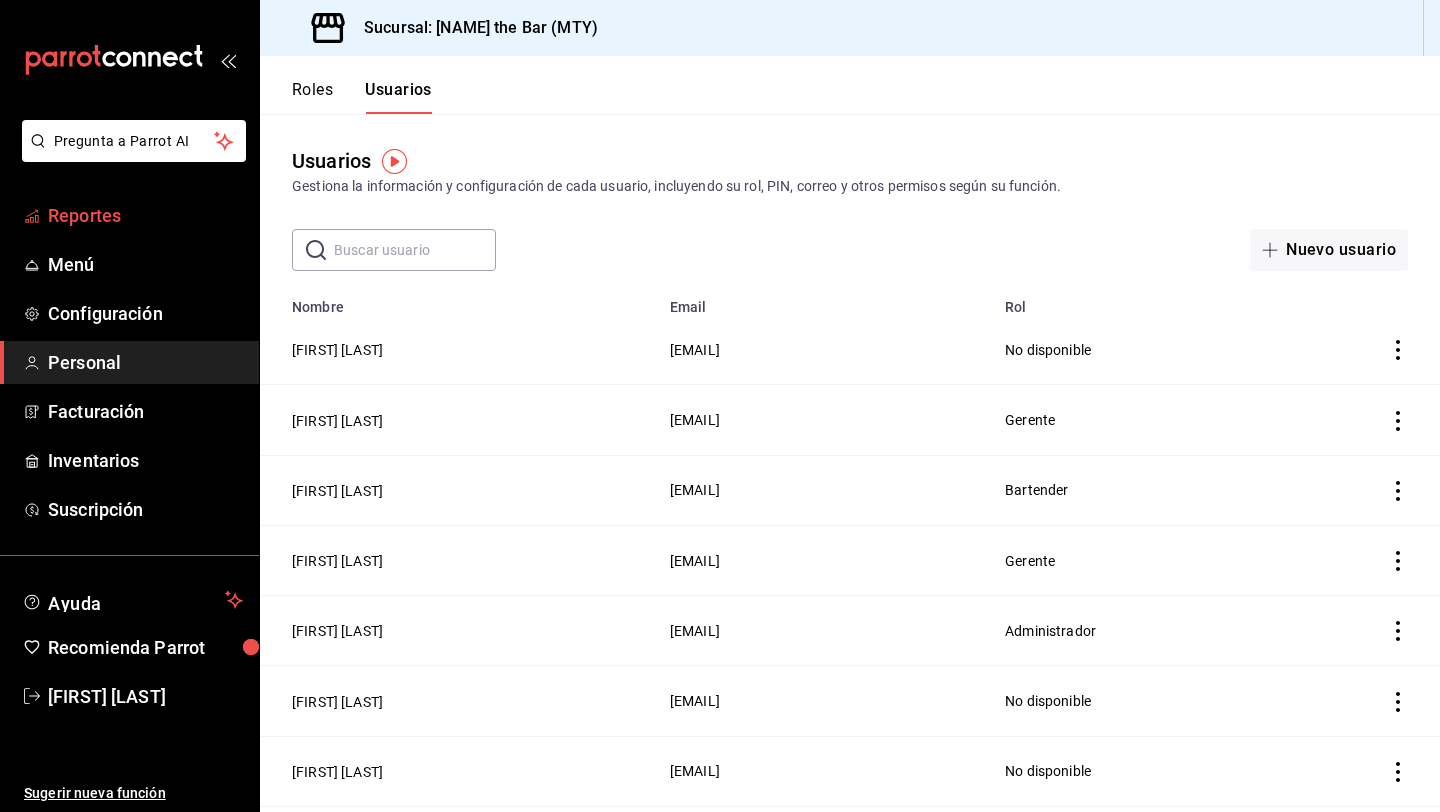 click on "Reportes" at bounding box center (145, 215) 